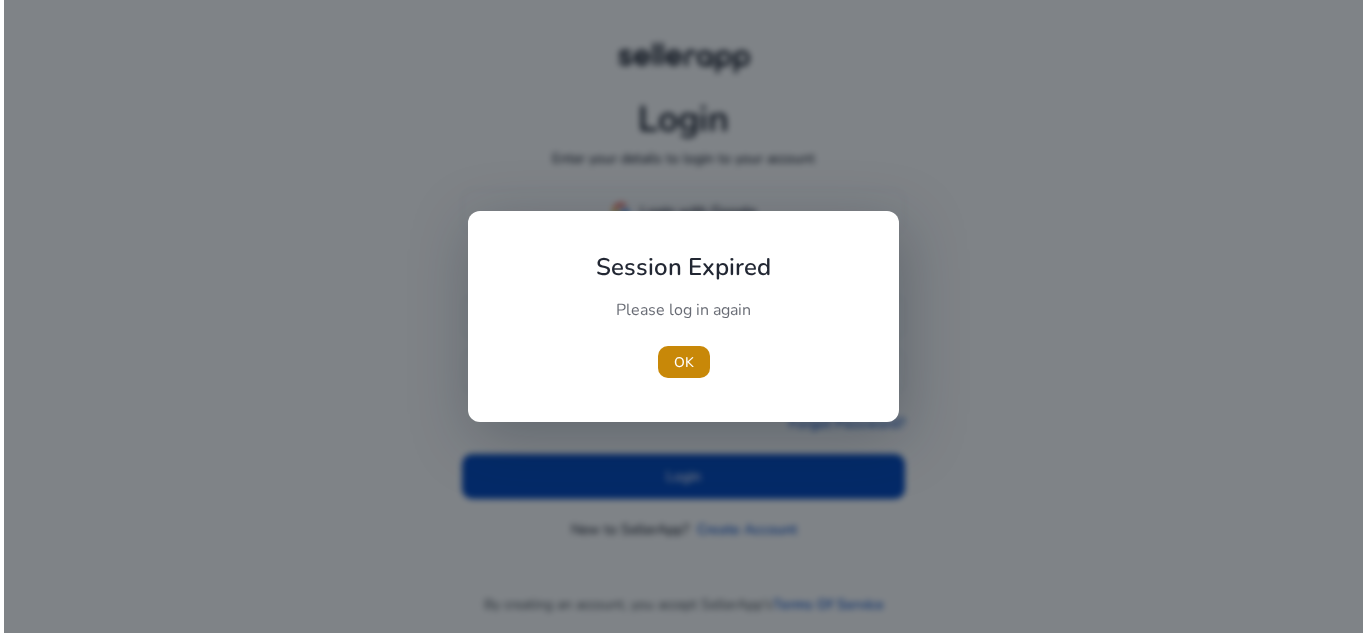 scroll, scrollTop: 0, scrollLeft: 0, axis: both 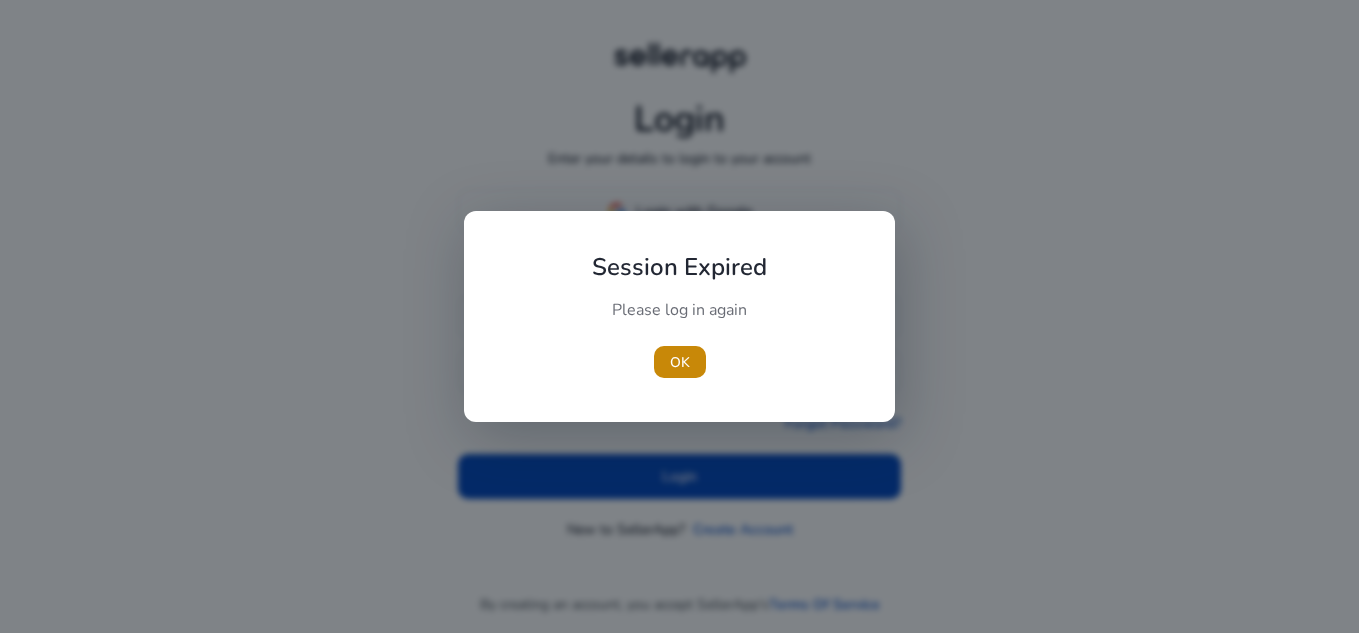 type 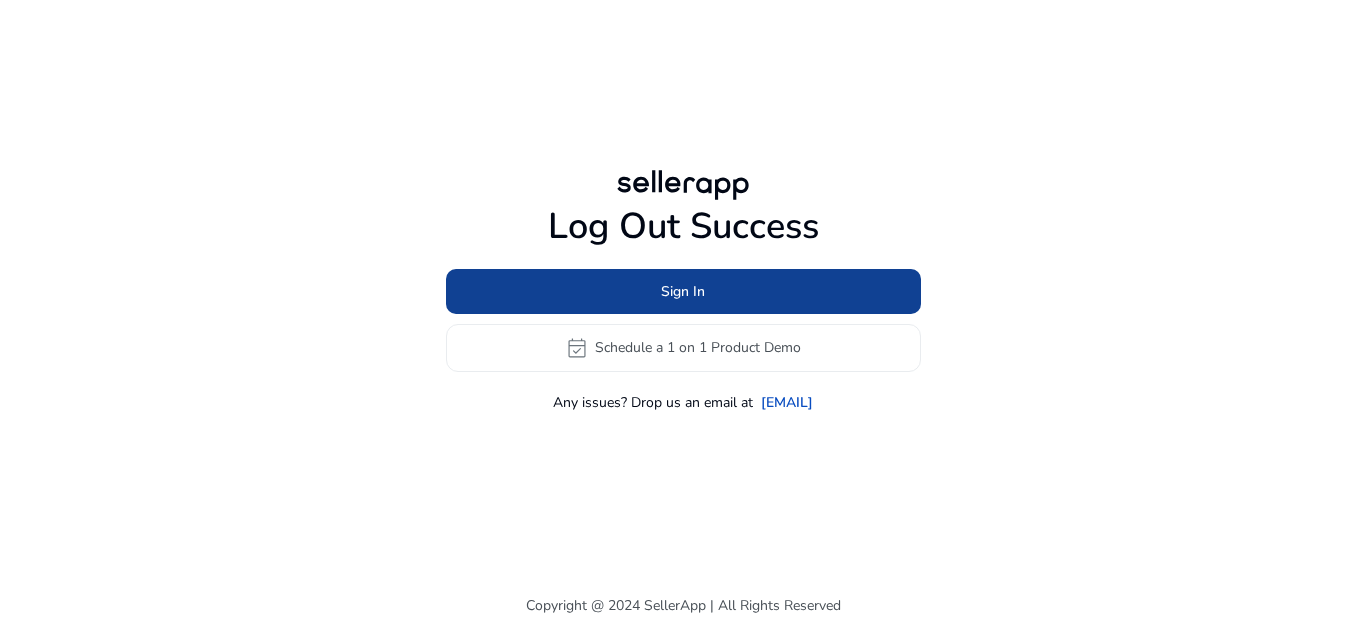 click 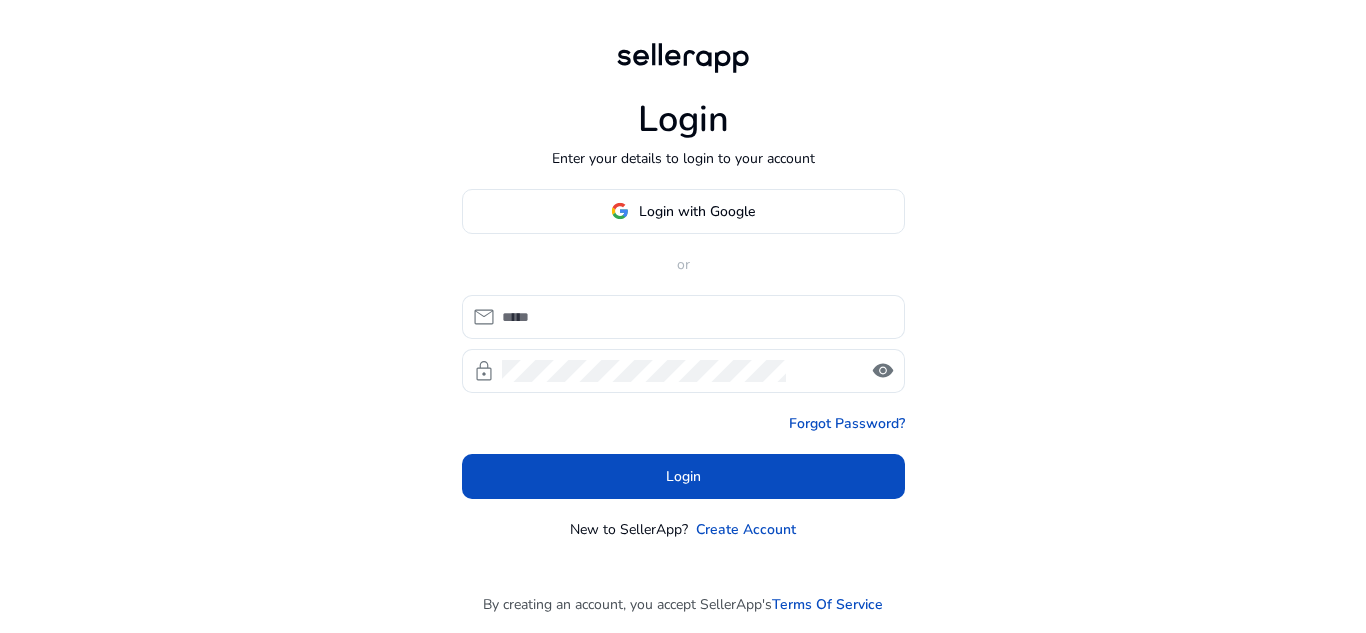 type on "**********" 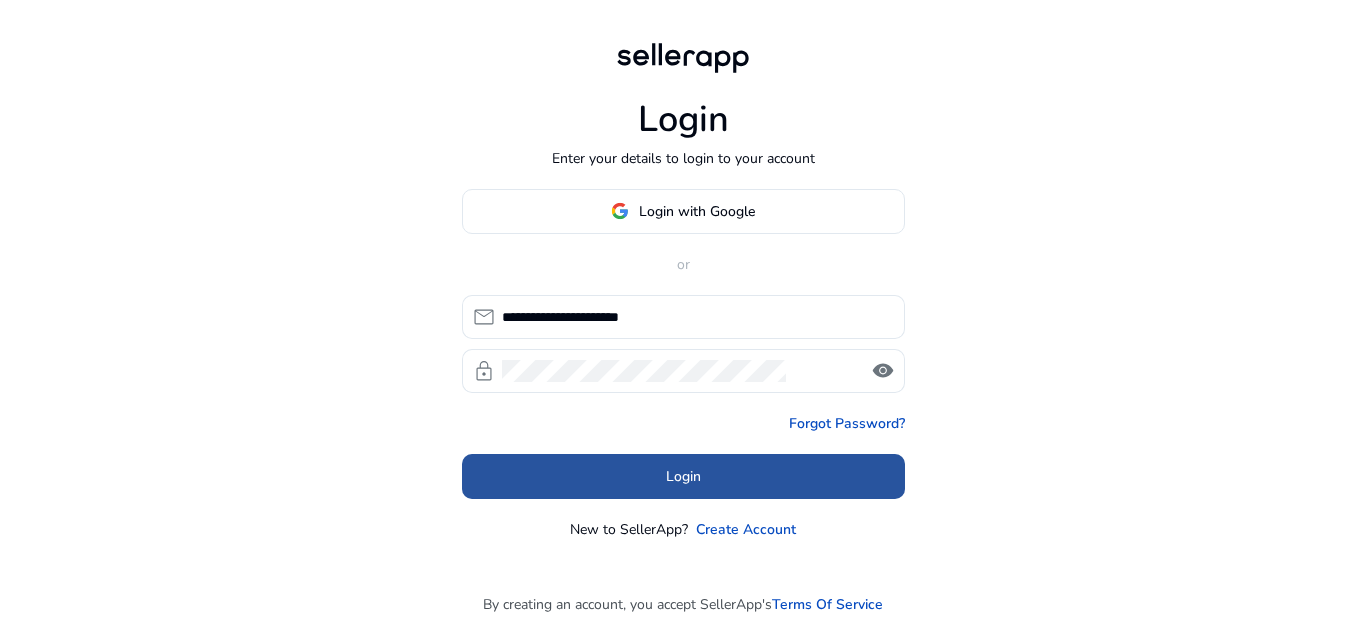 click at bounding box center (683, 476) 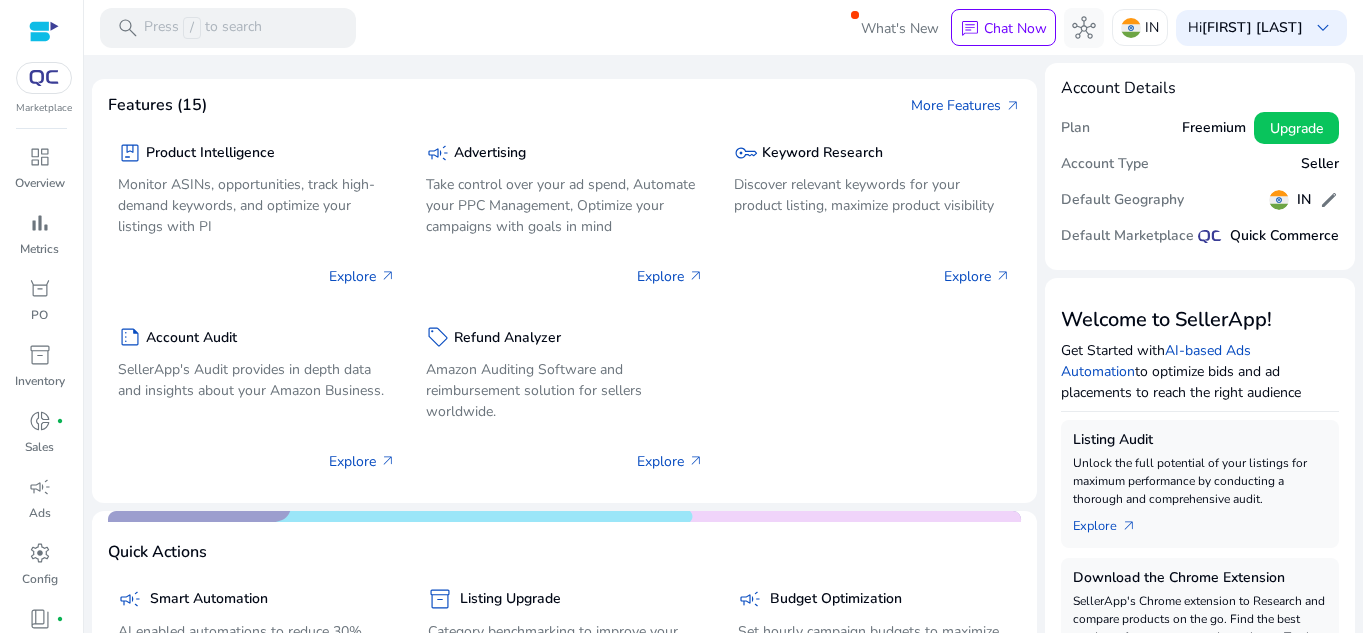 scroll, scrollTop: 0, scrollLeft: 0, axis: both 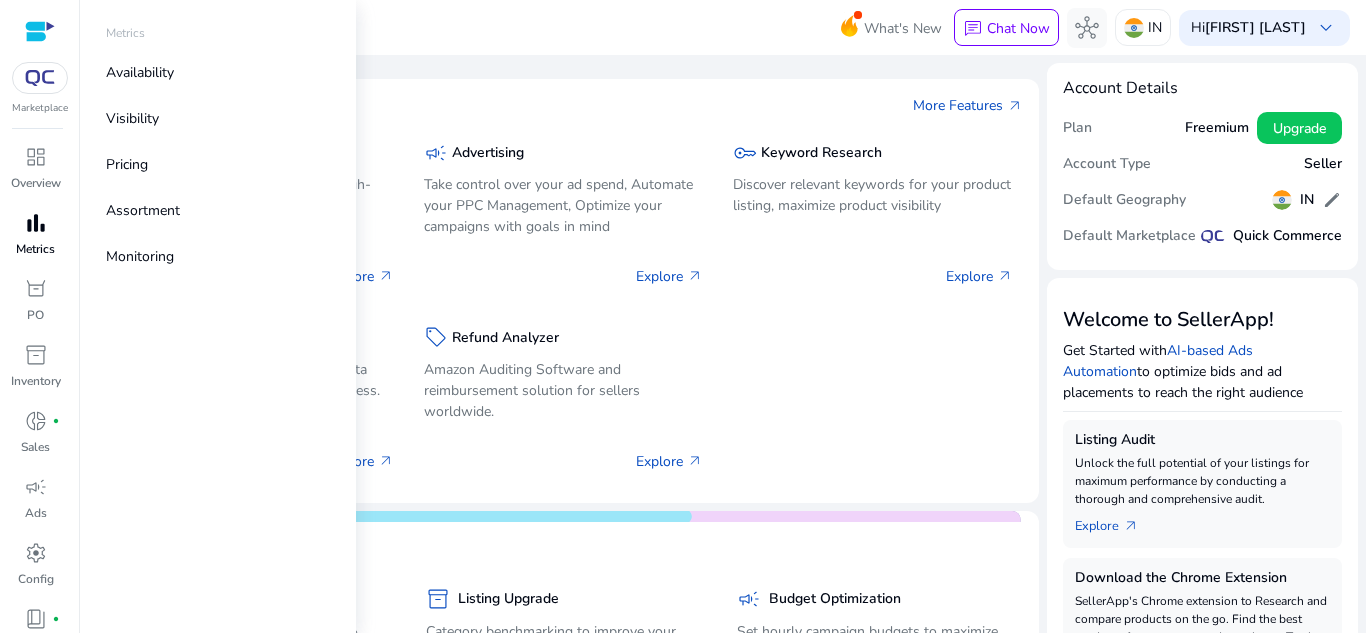 click on "bar_chart" at bounding box center (36, 223) 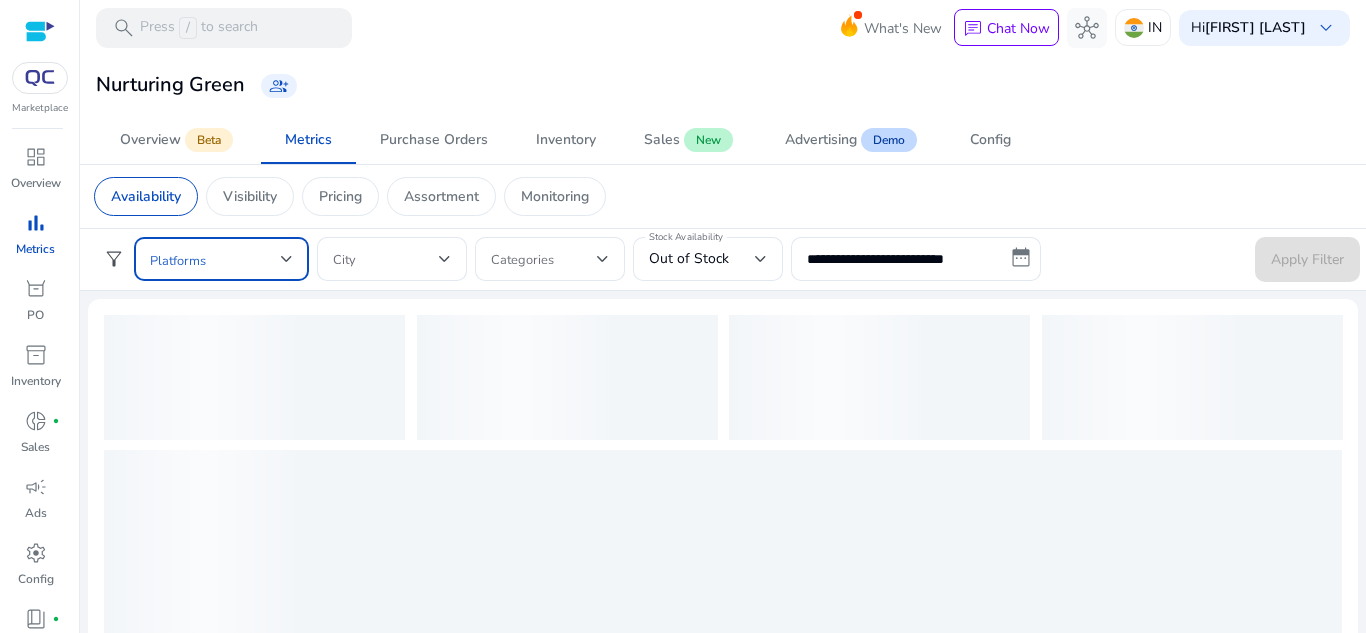 click at bounding box center (215, 259) 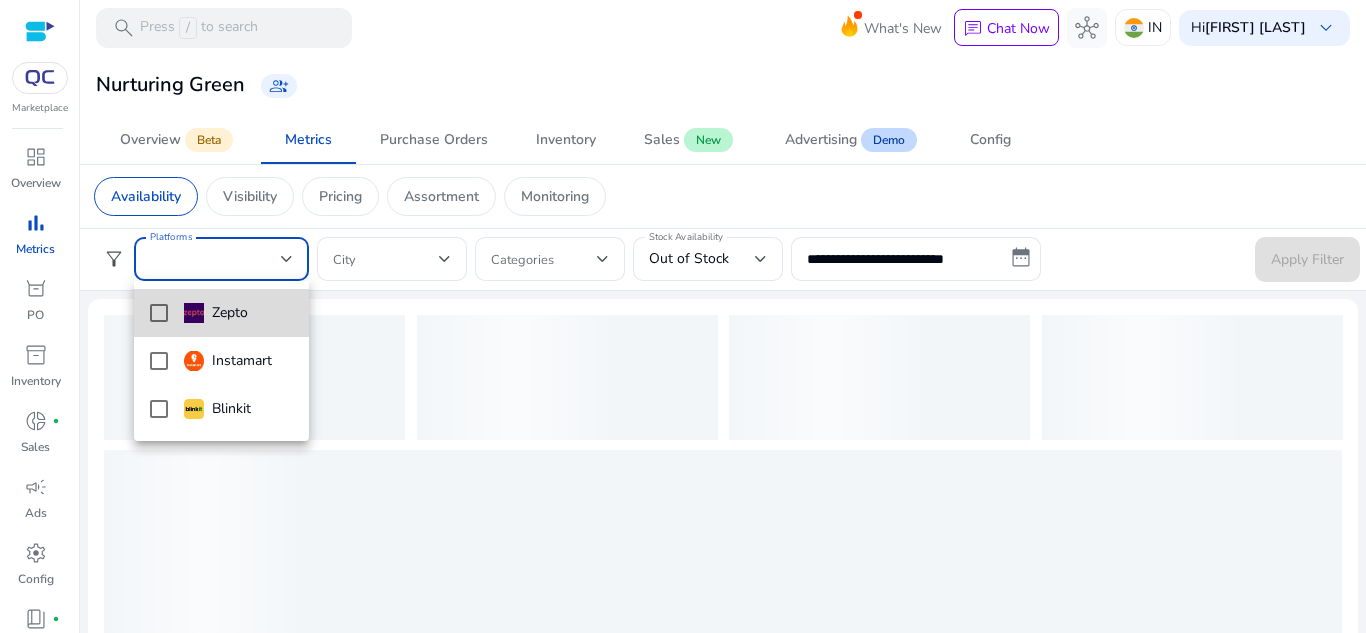 click on "Zepto" at bounding box center (216, 313) 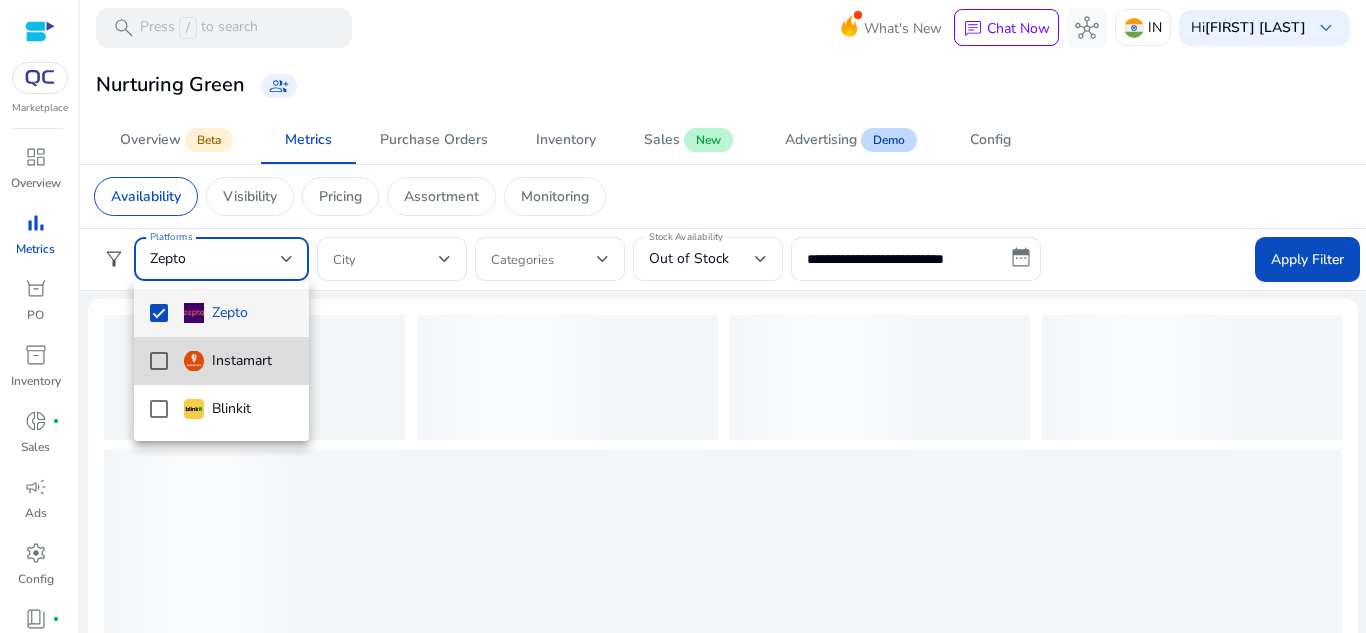 click on "Instamart" at bounding box center [228, 361] 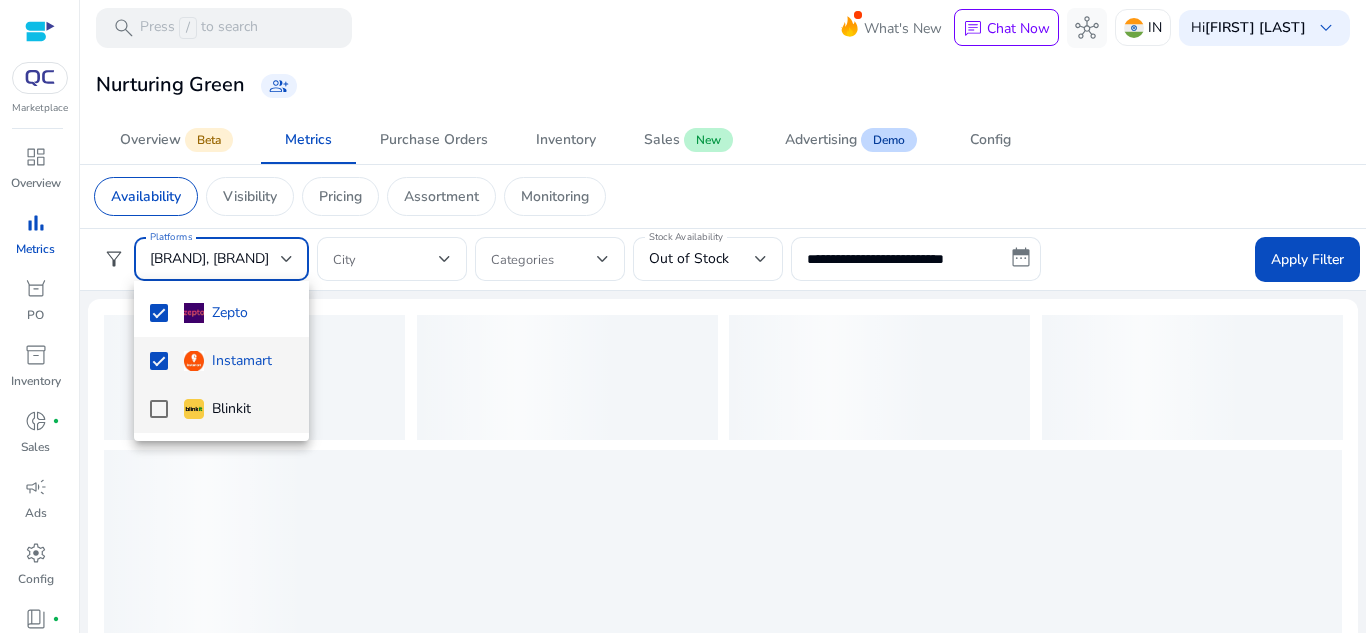 click on "Blinkit" at bounding box center [217, 409] 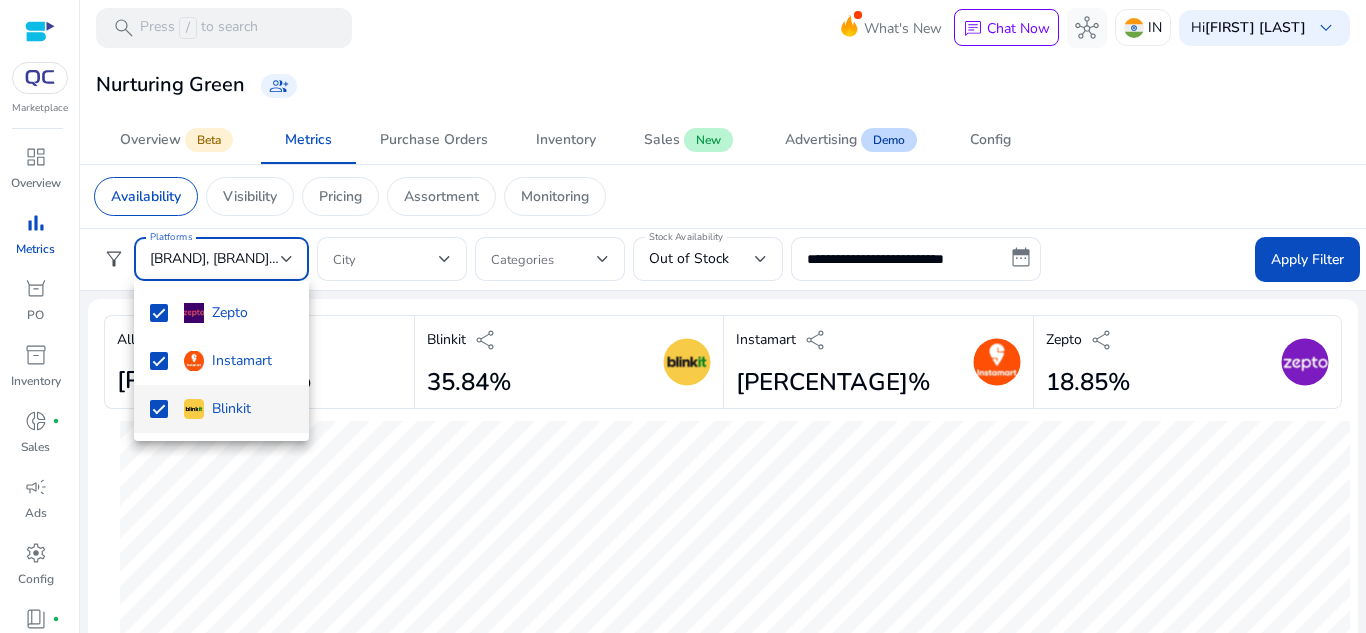 click at bounding box center (683, 316) 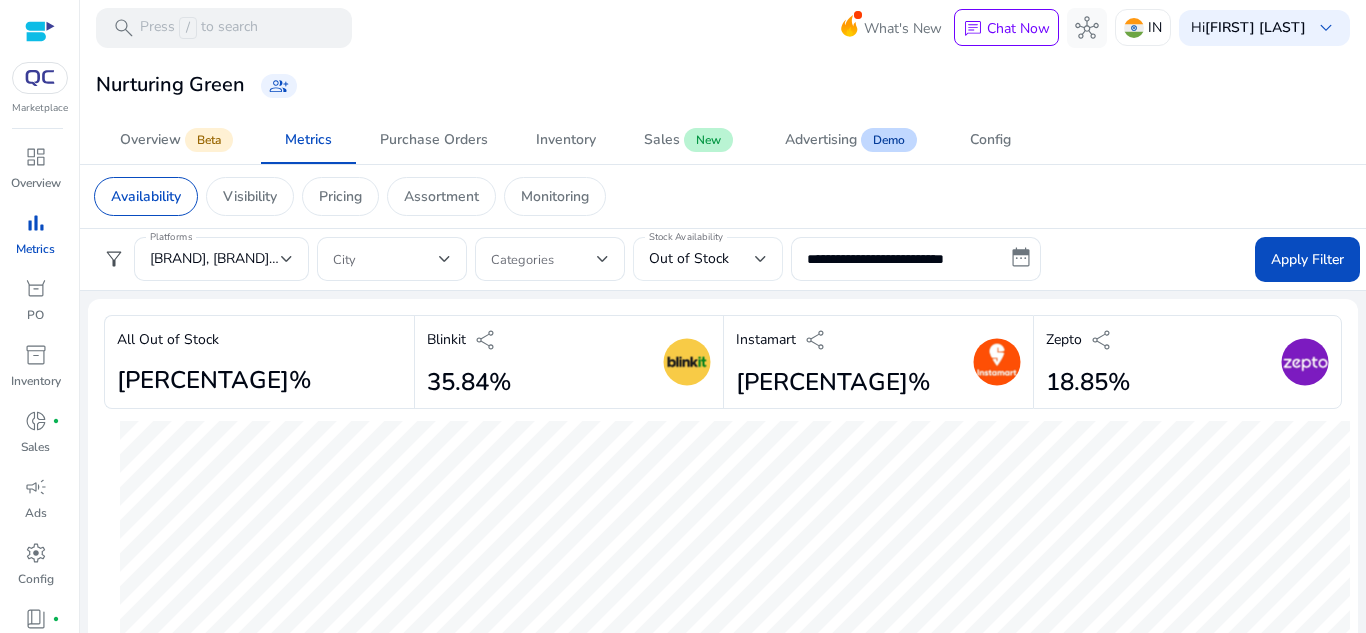 click at bounding box center (761, 259) 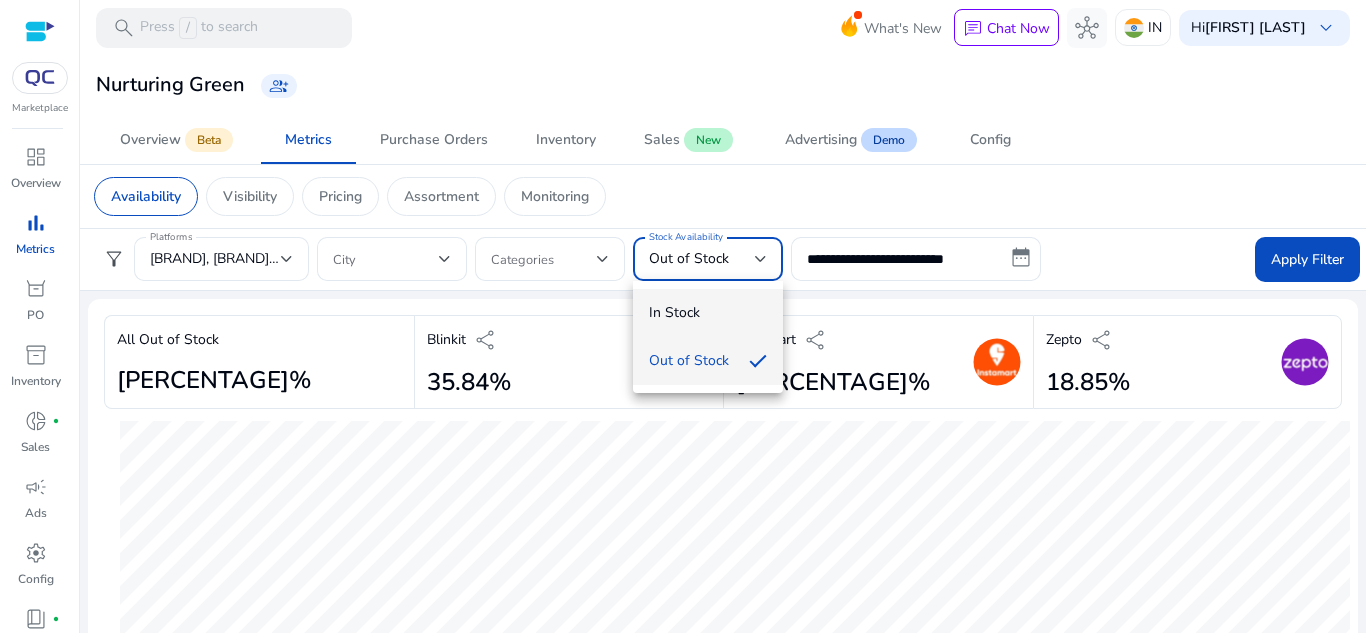 click on "In Stock" at bounding box center [708, 313] 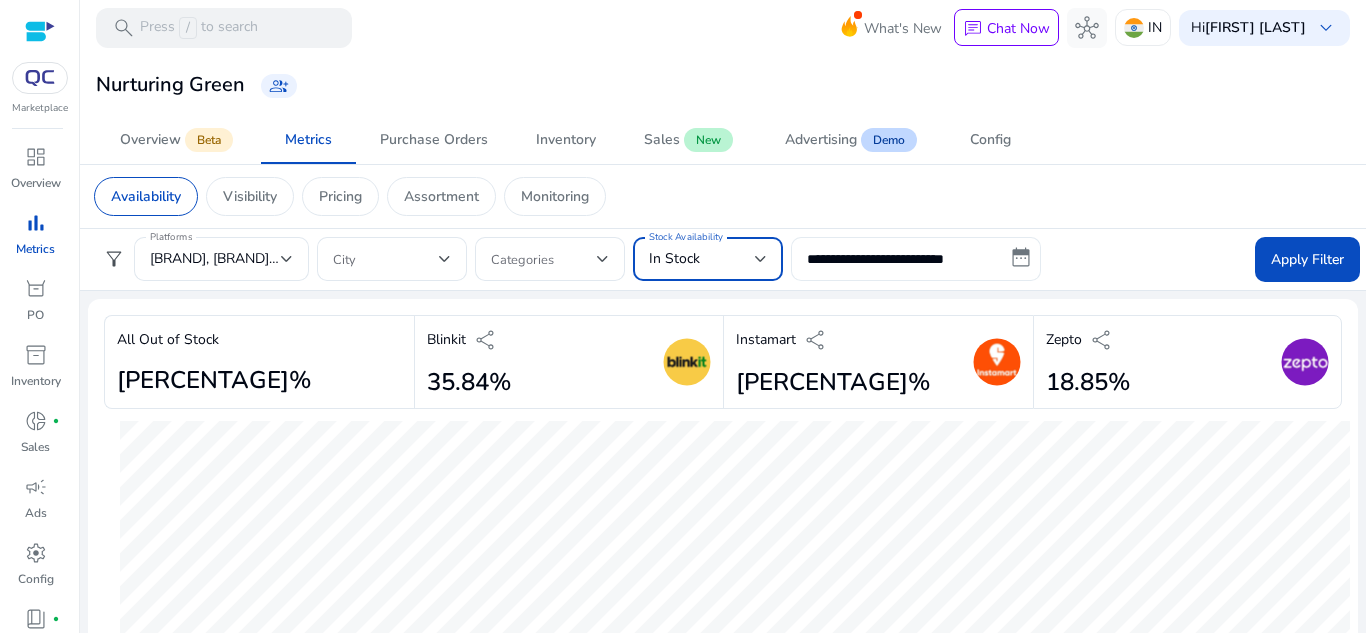 click on "**********" at bounding box center [916, 259] 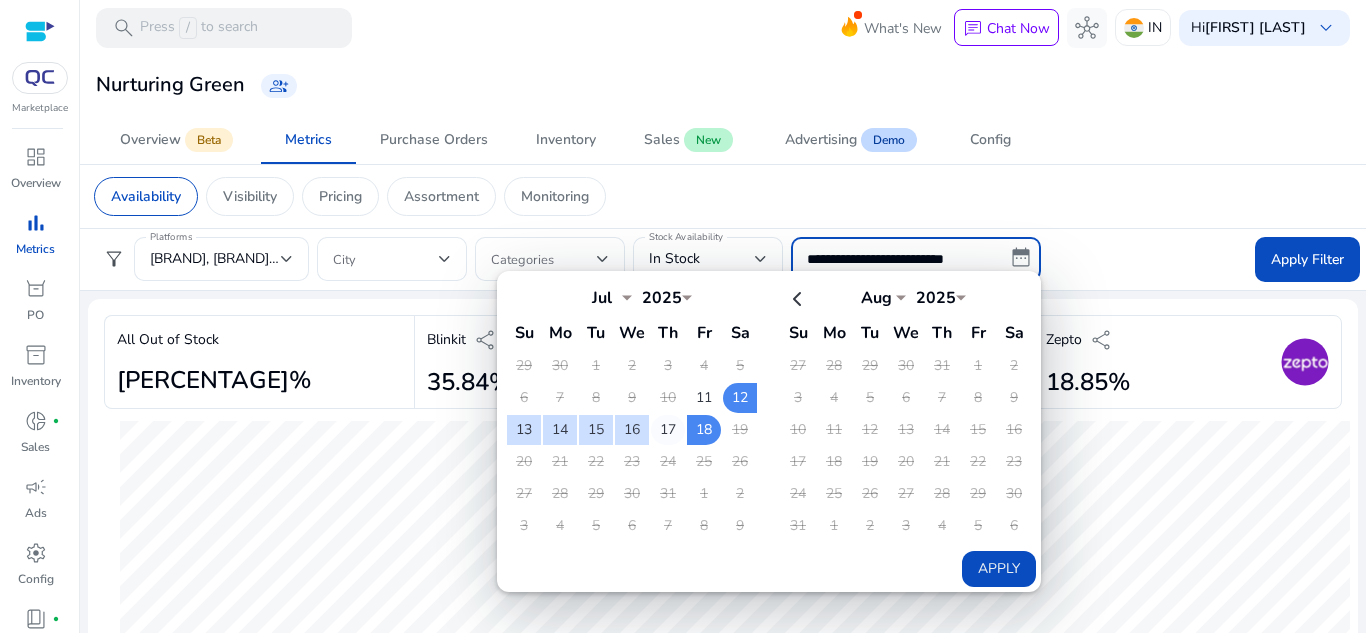 click on "17" 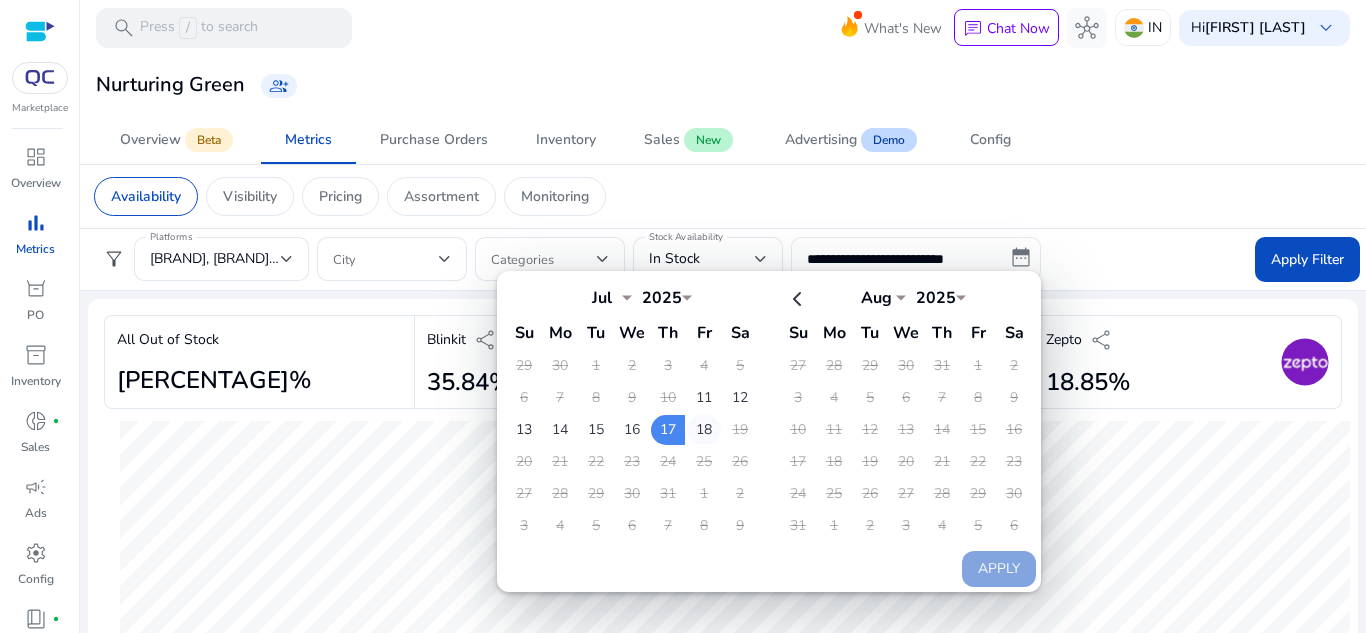 click on "18" 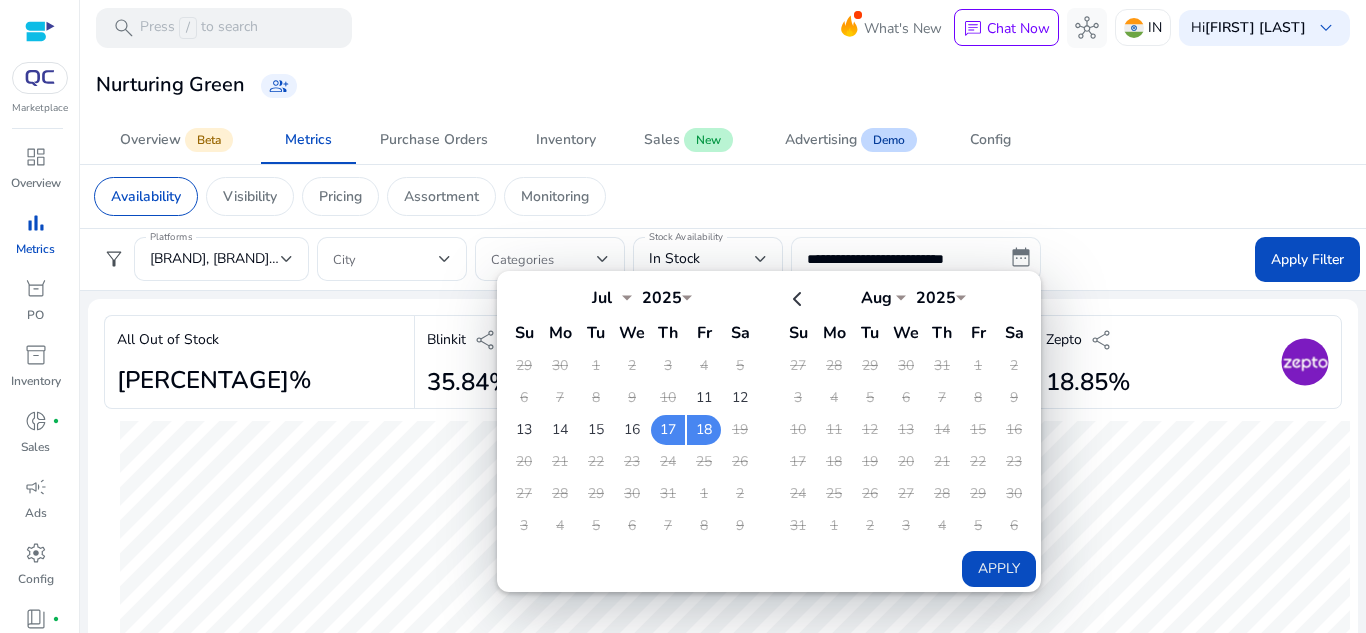 click on "Apply" 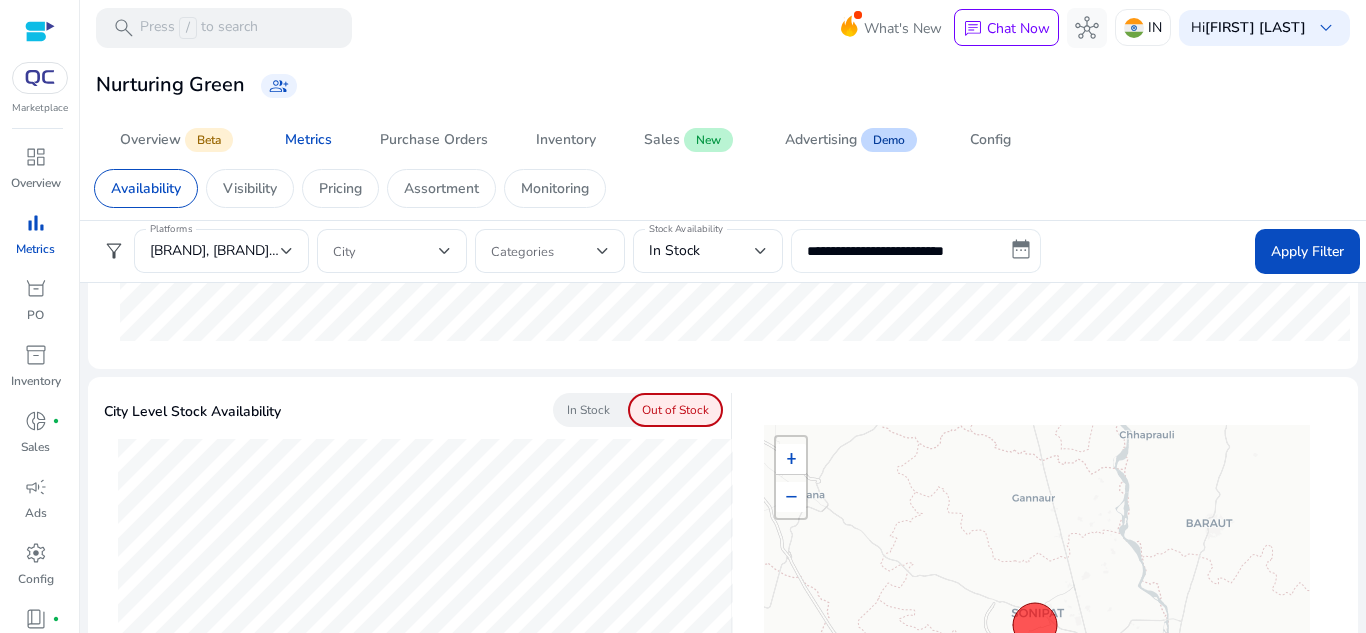 scroll, scrollTop: 500, scrollLeft: 0, axis: vertical 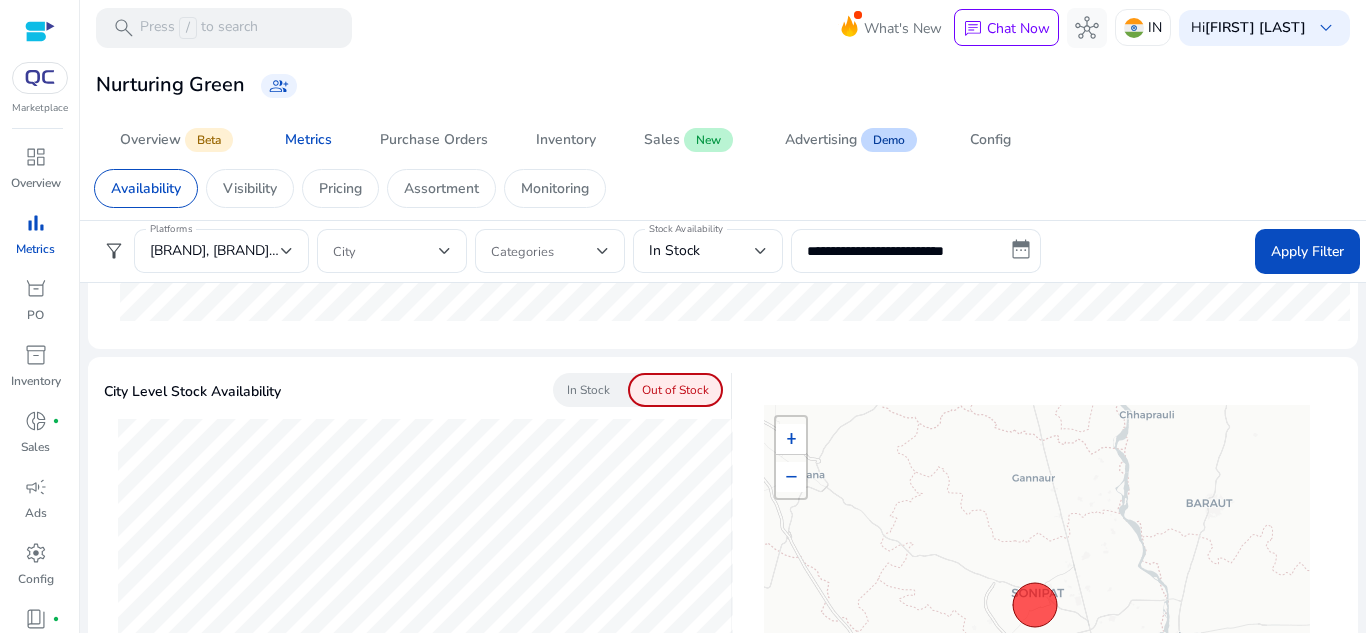click on "In Stock" 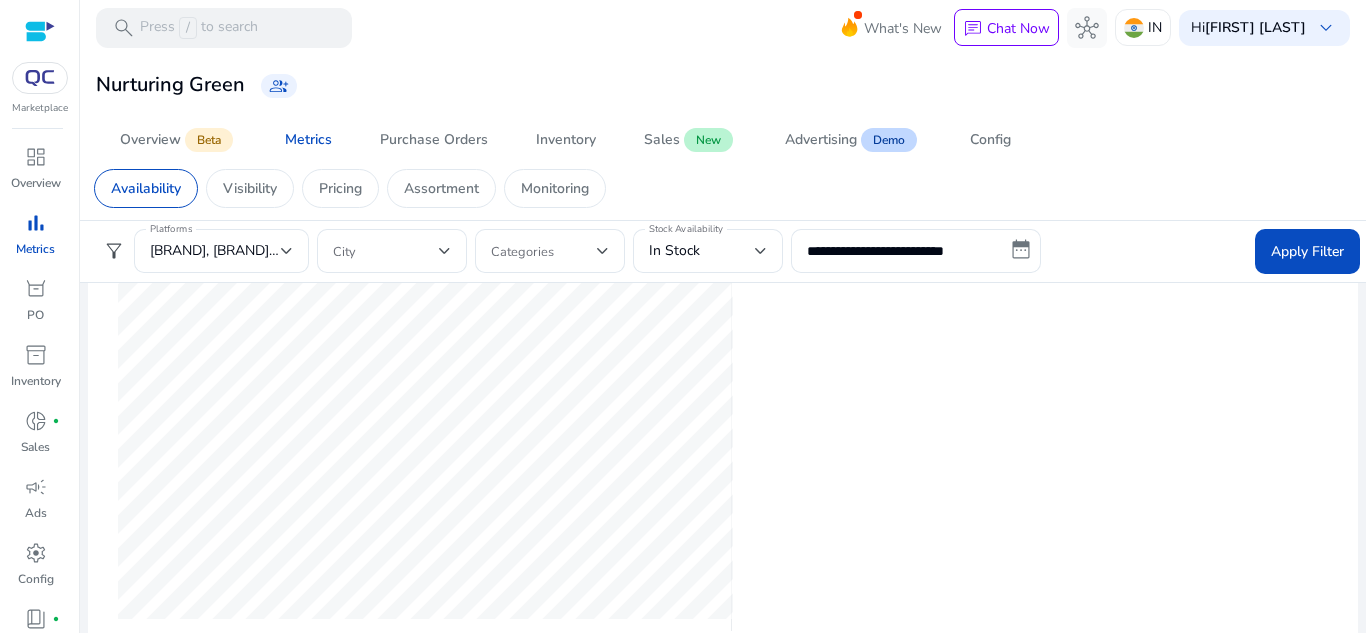 scroll, scrollTop: 1100, scrollLeft: 0, axis: vertical 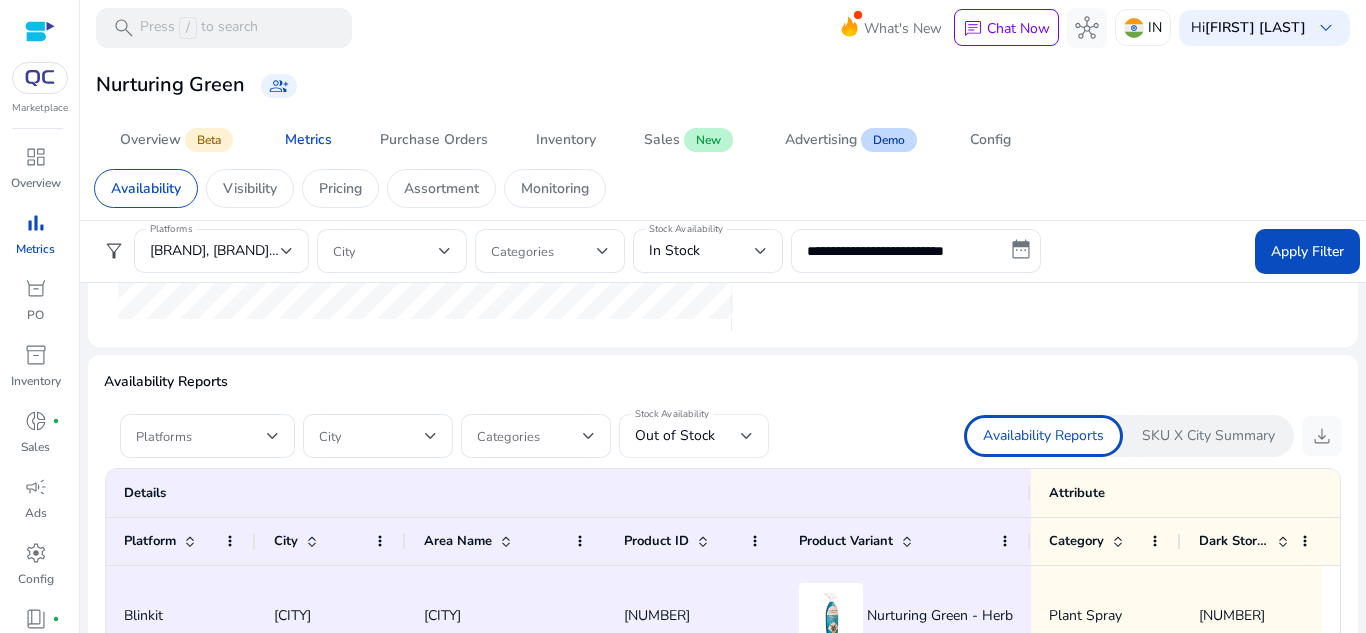 click at bounding box center (747, 436) 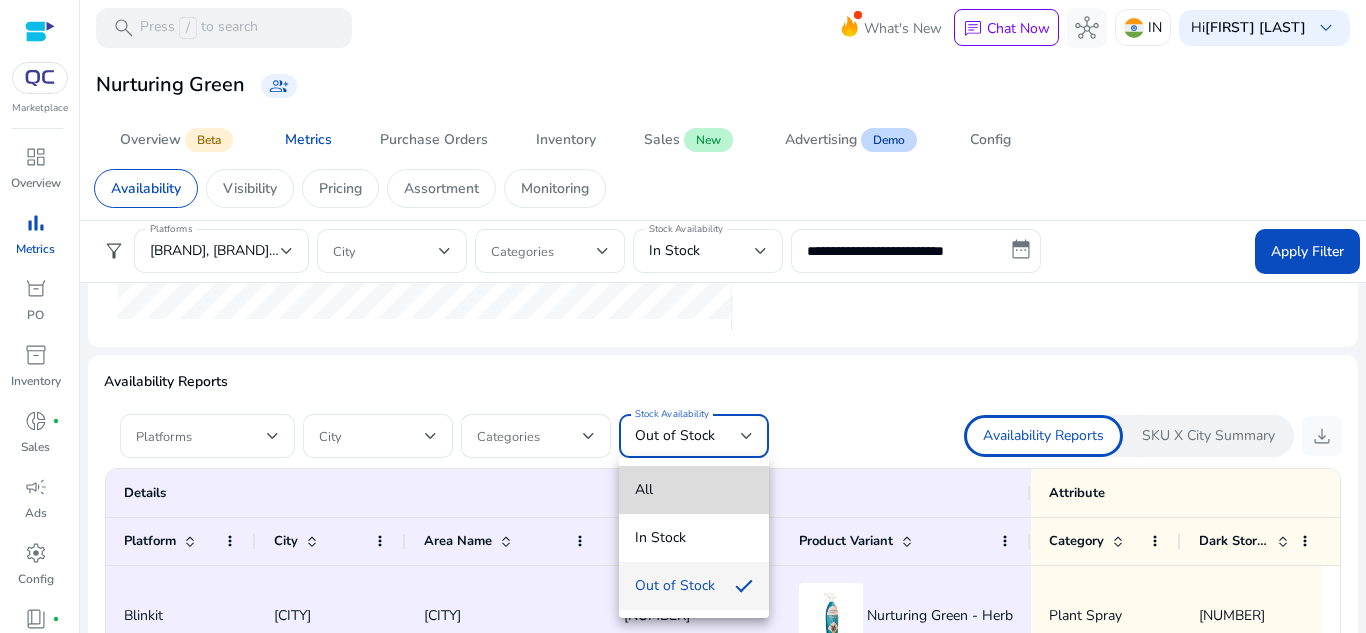 click on "All" at bounding box center [694, 490] 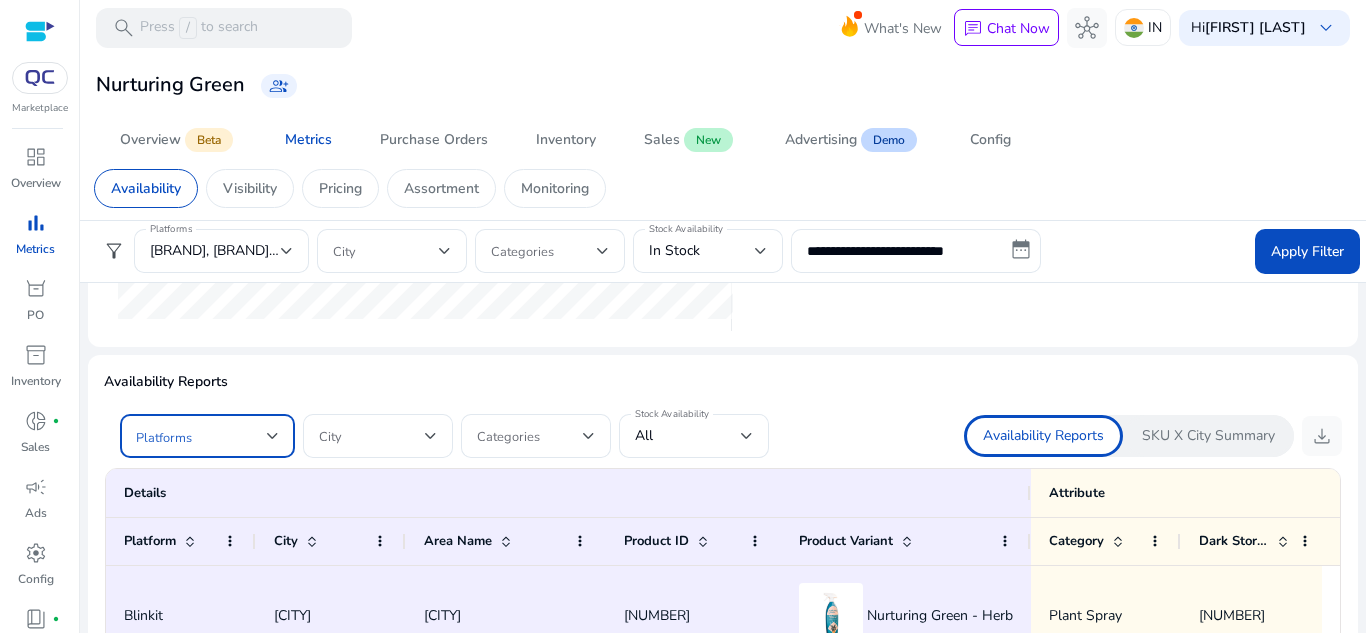 click at bounding box center (201, 436) 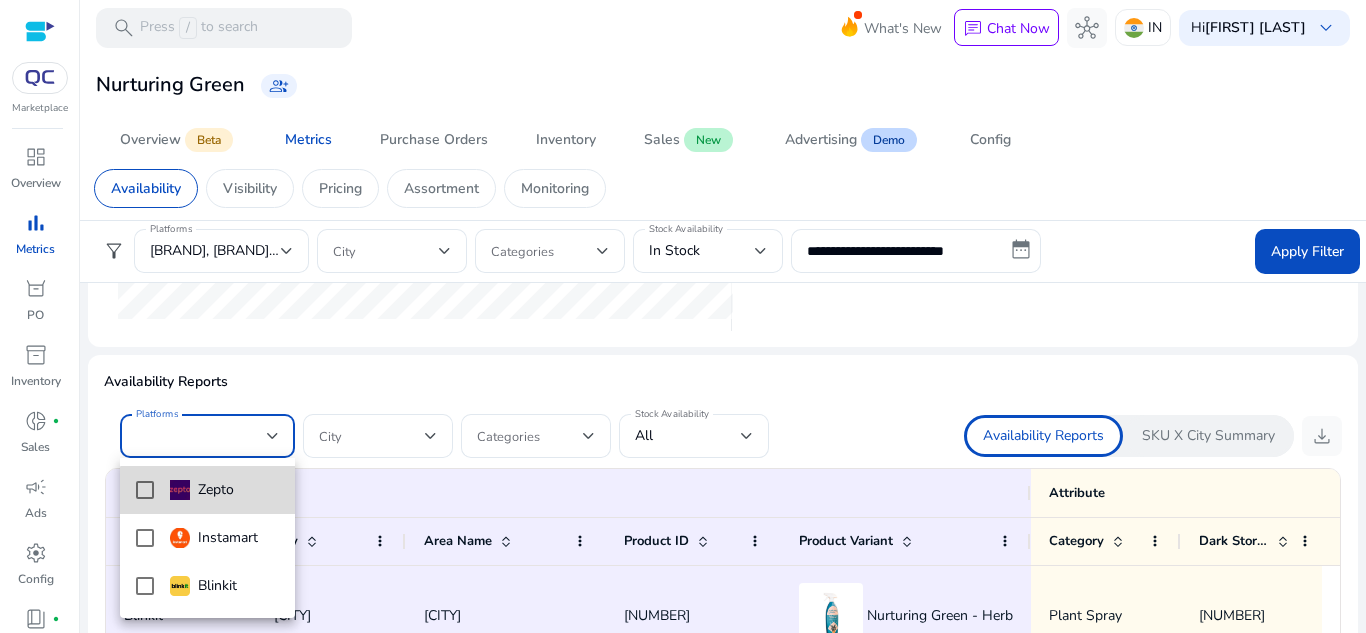 click on "Zepto" at bounding box center (207, 490) 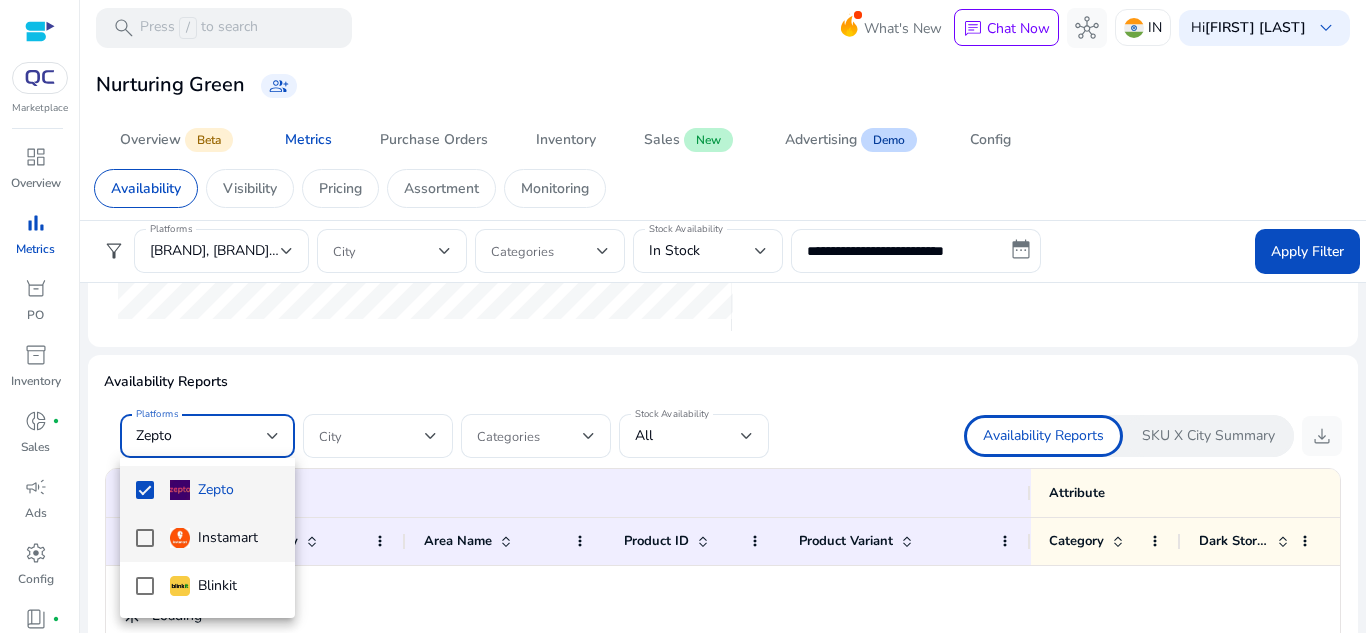 click on "Instamart" at bounding box center (214, 538) 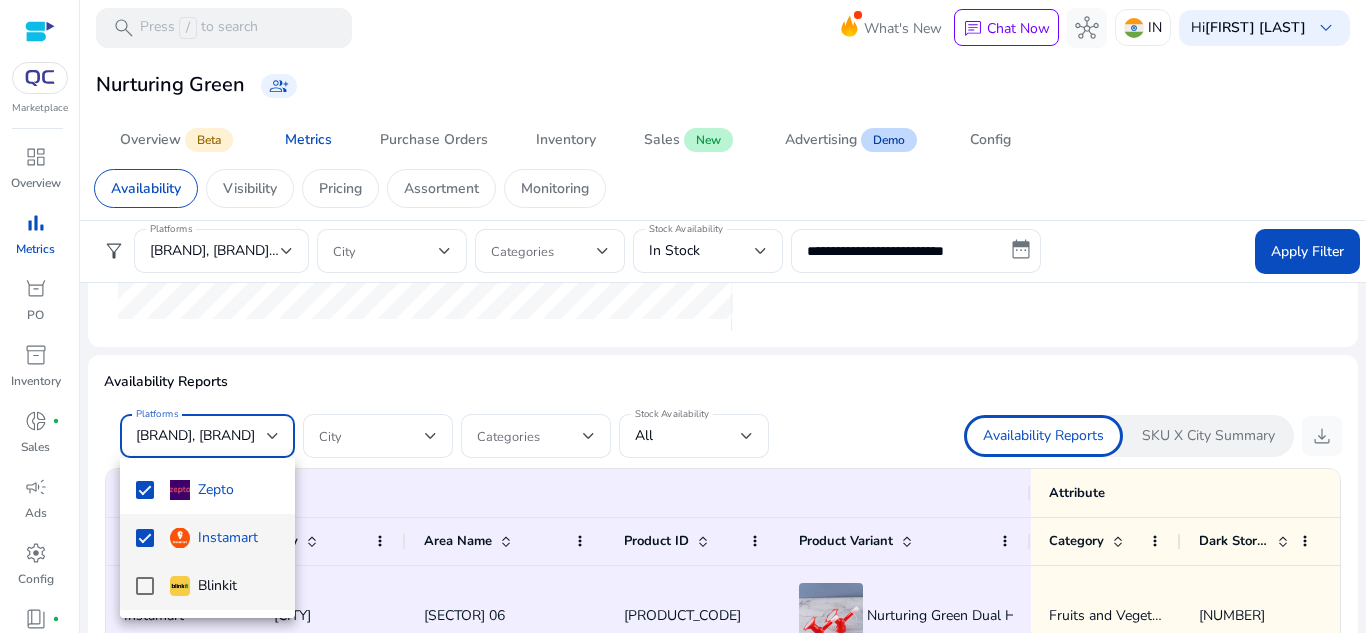 click on "Blinkit" at bounding box center [203, 586] 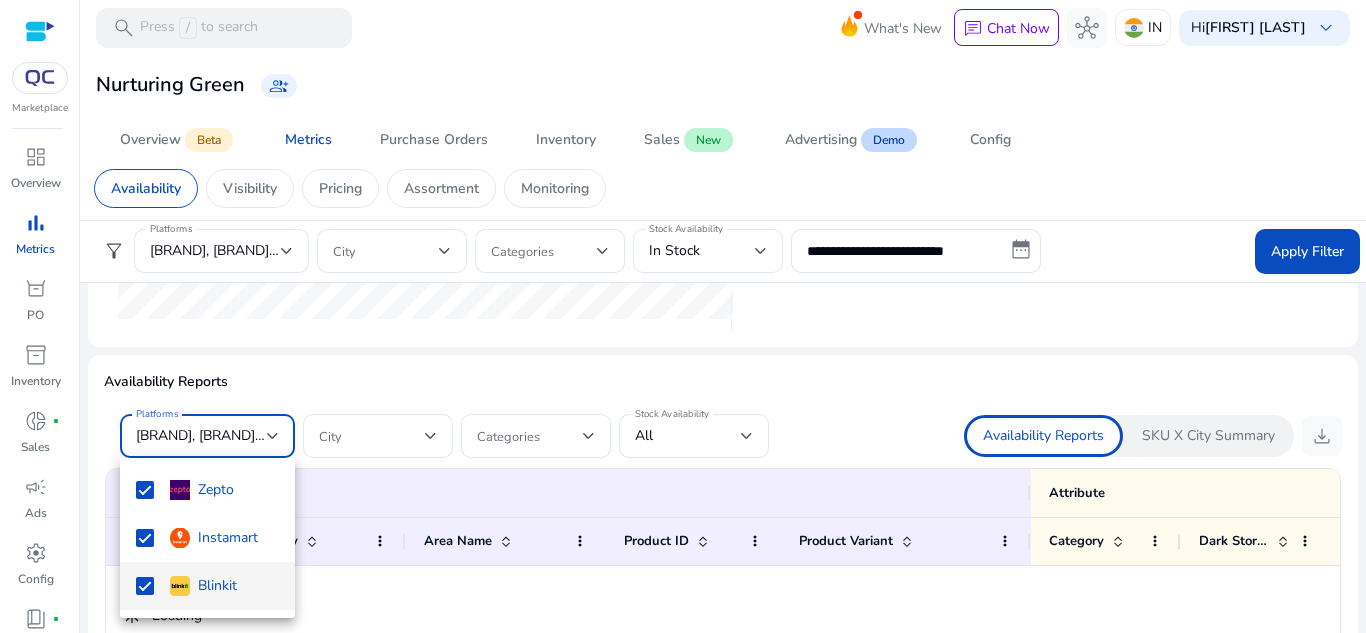 click at bounding box center (683, 316) 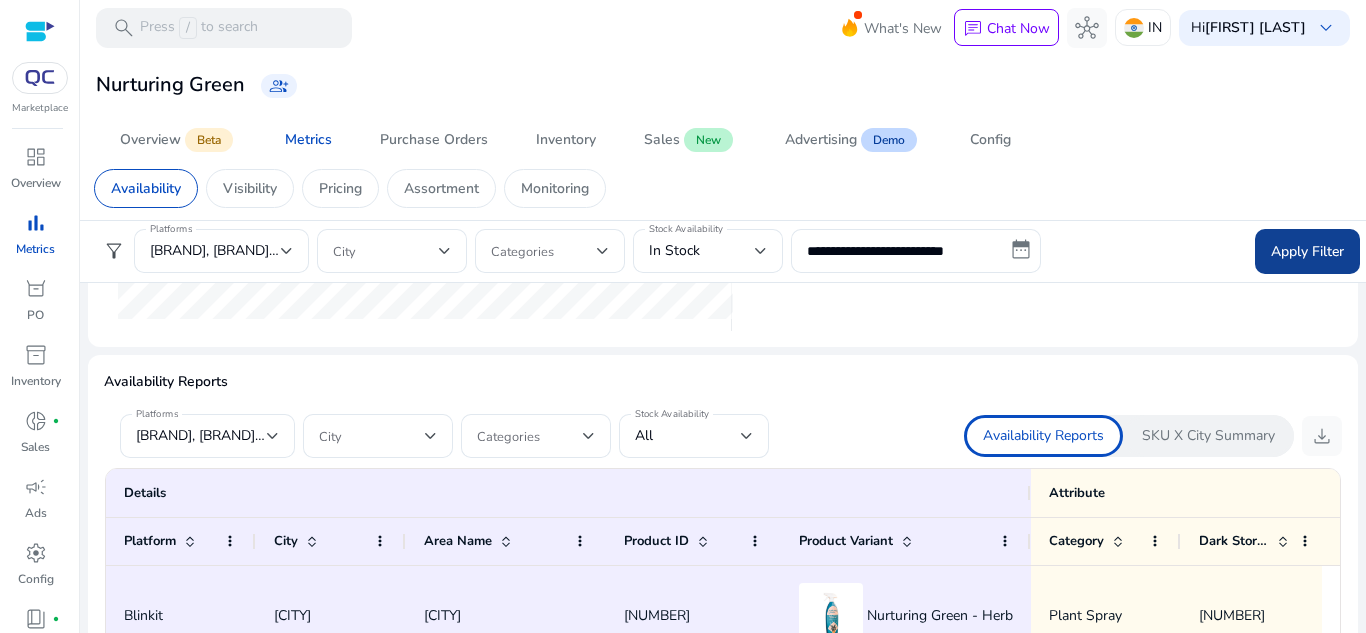click on "Apply Filter" 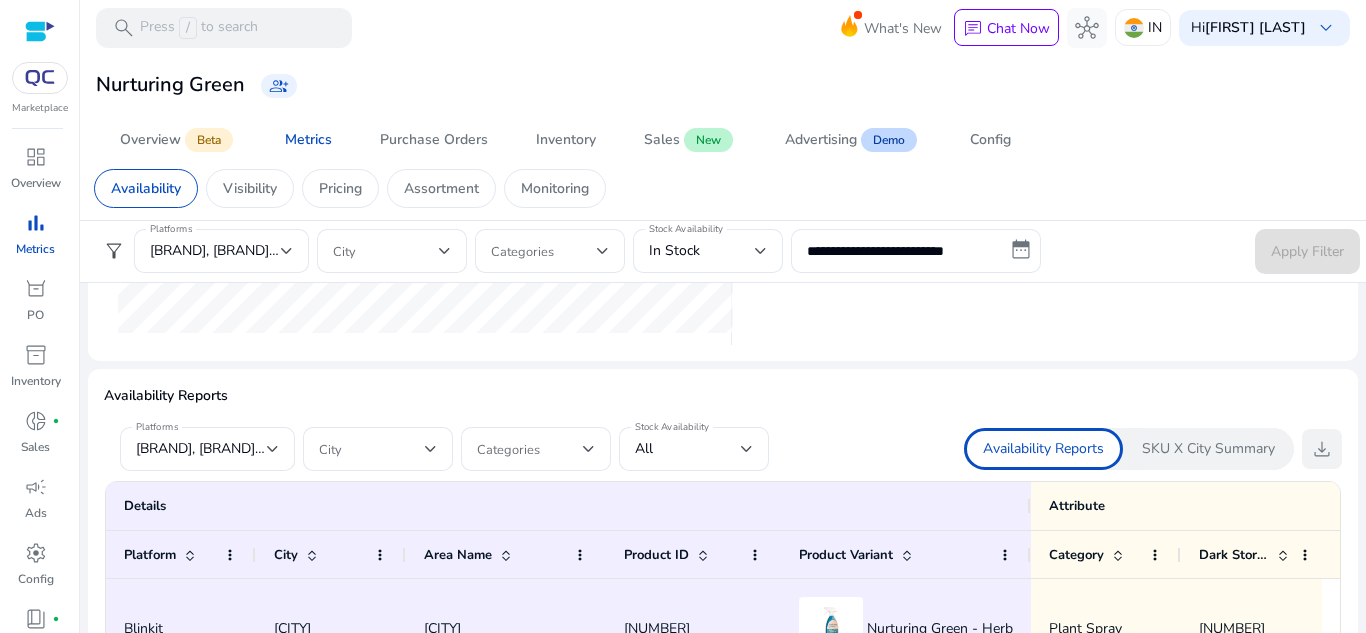 scroll, scrollTop: 1100, scrollLeft: 0, axis: vertical 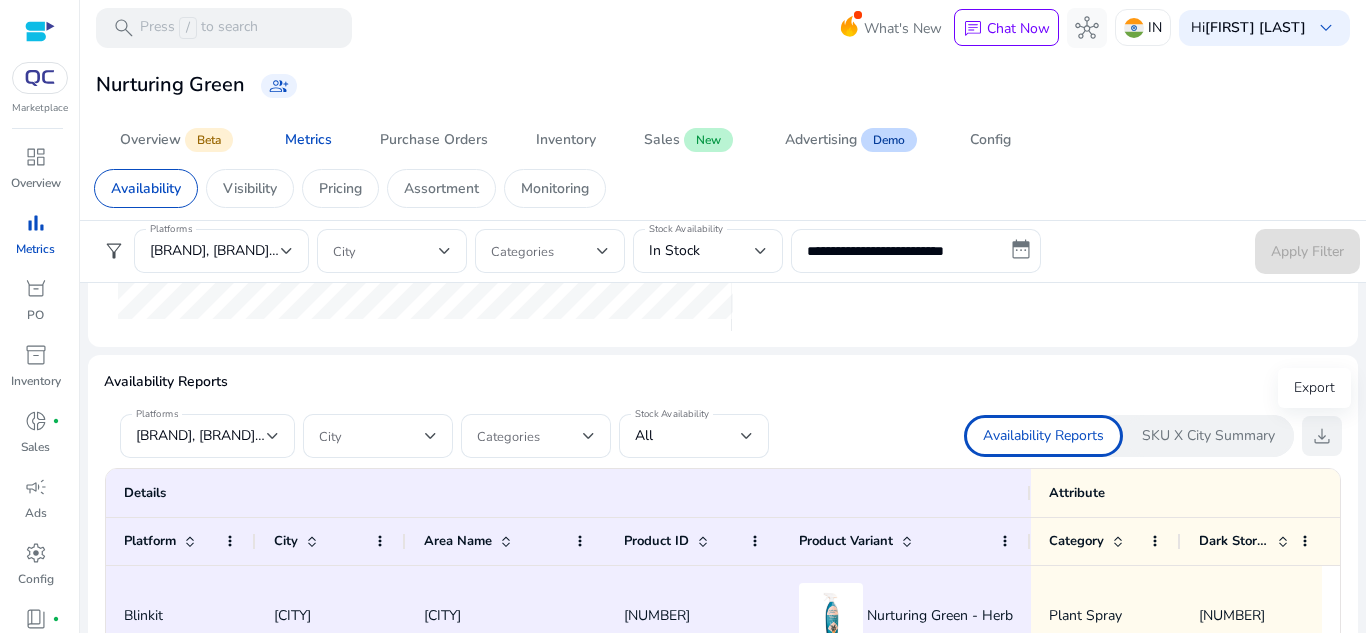 click on "download" 